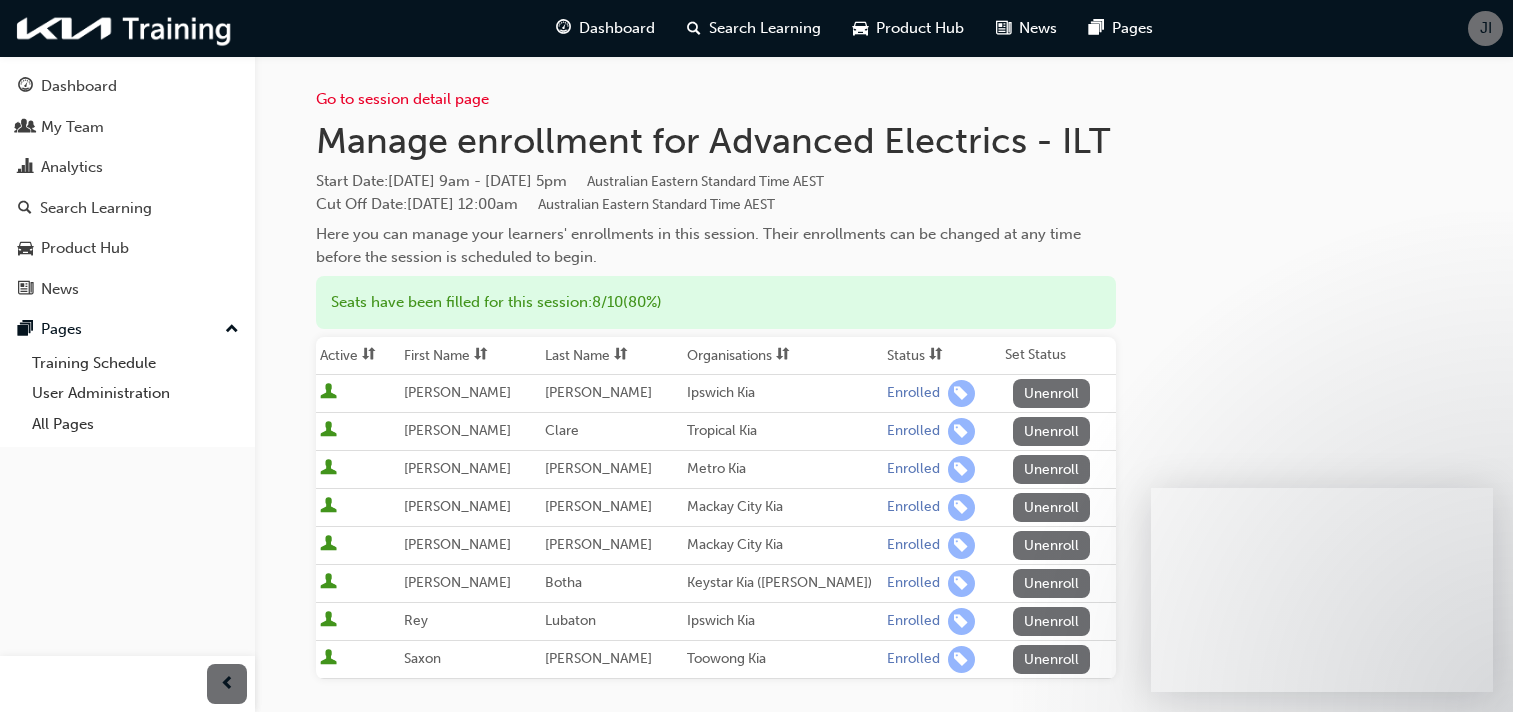scroll, scrollTop: 0, scrollLeft: 0, axis: both 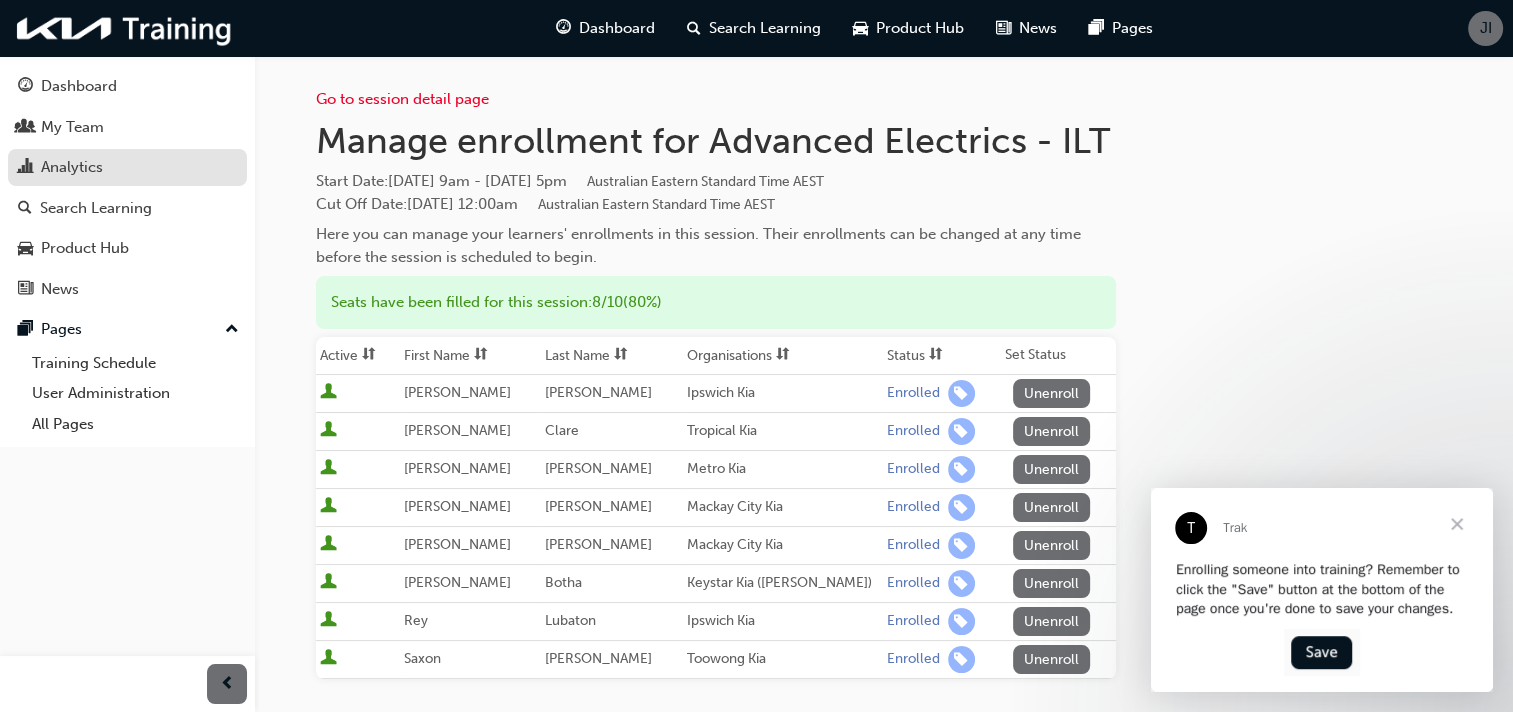 click on "Analytics" at bounding box center [72, 167] 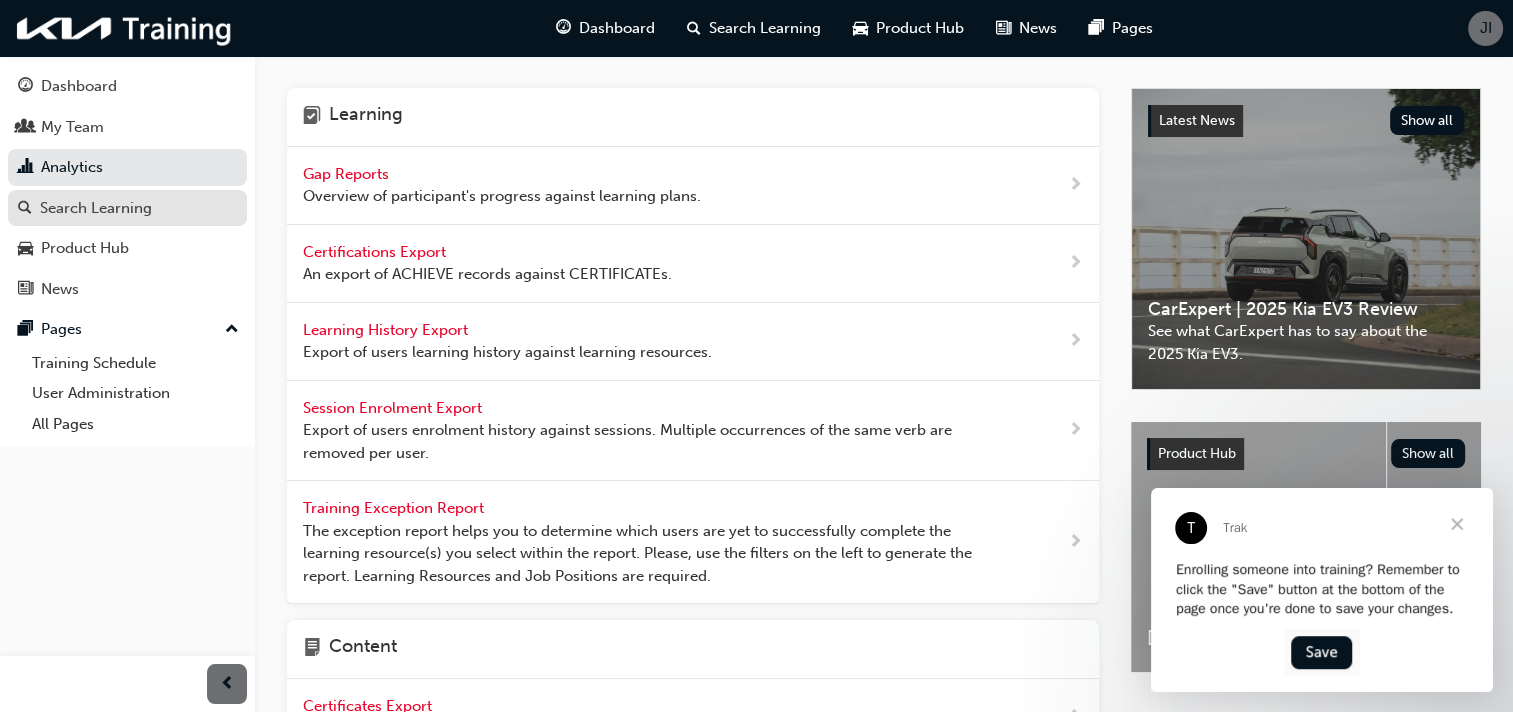 click on "Search Learning" at bounding box center [127, 208] 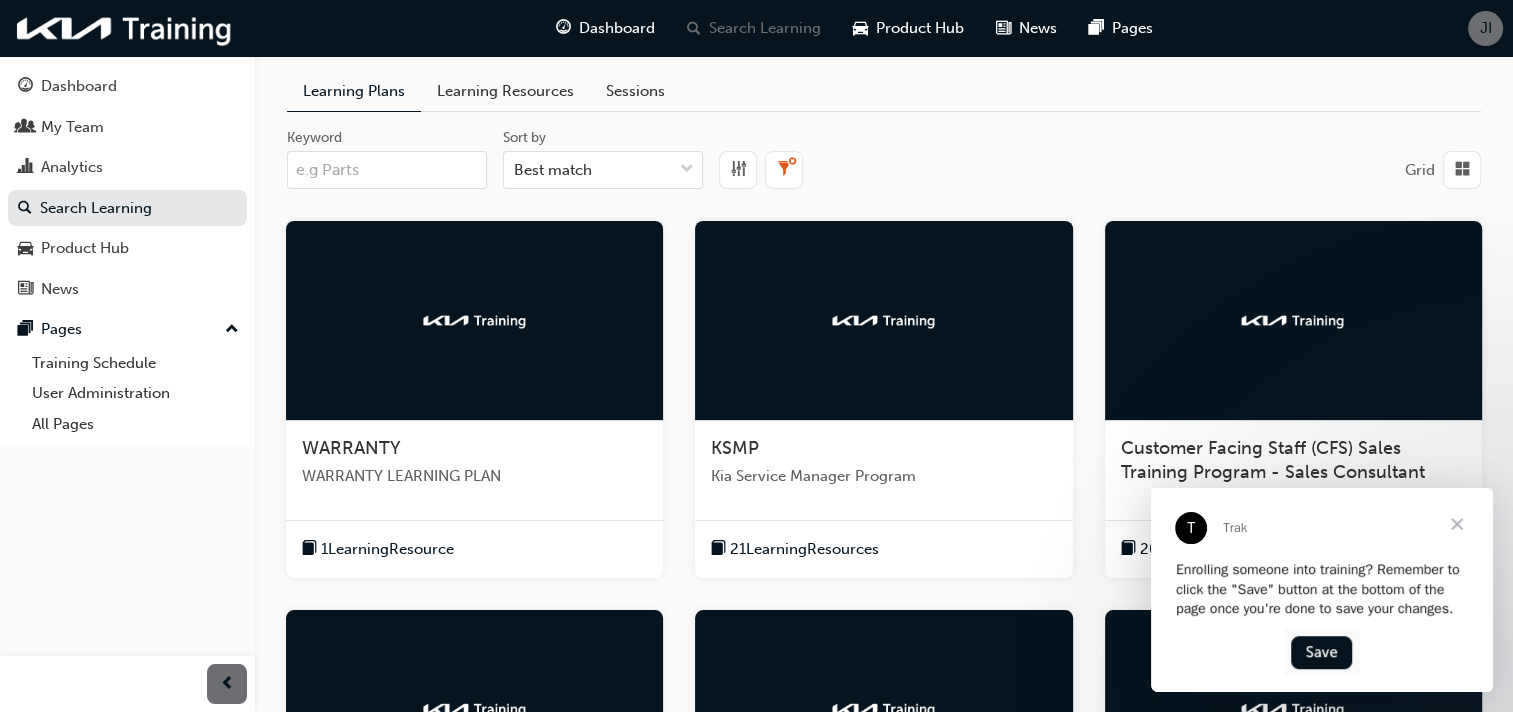 click on "Sessions" at bounding box center [635, 91] 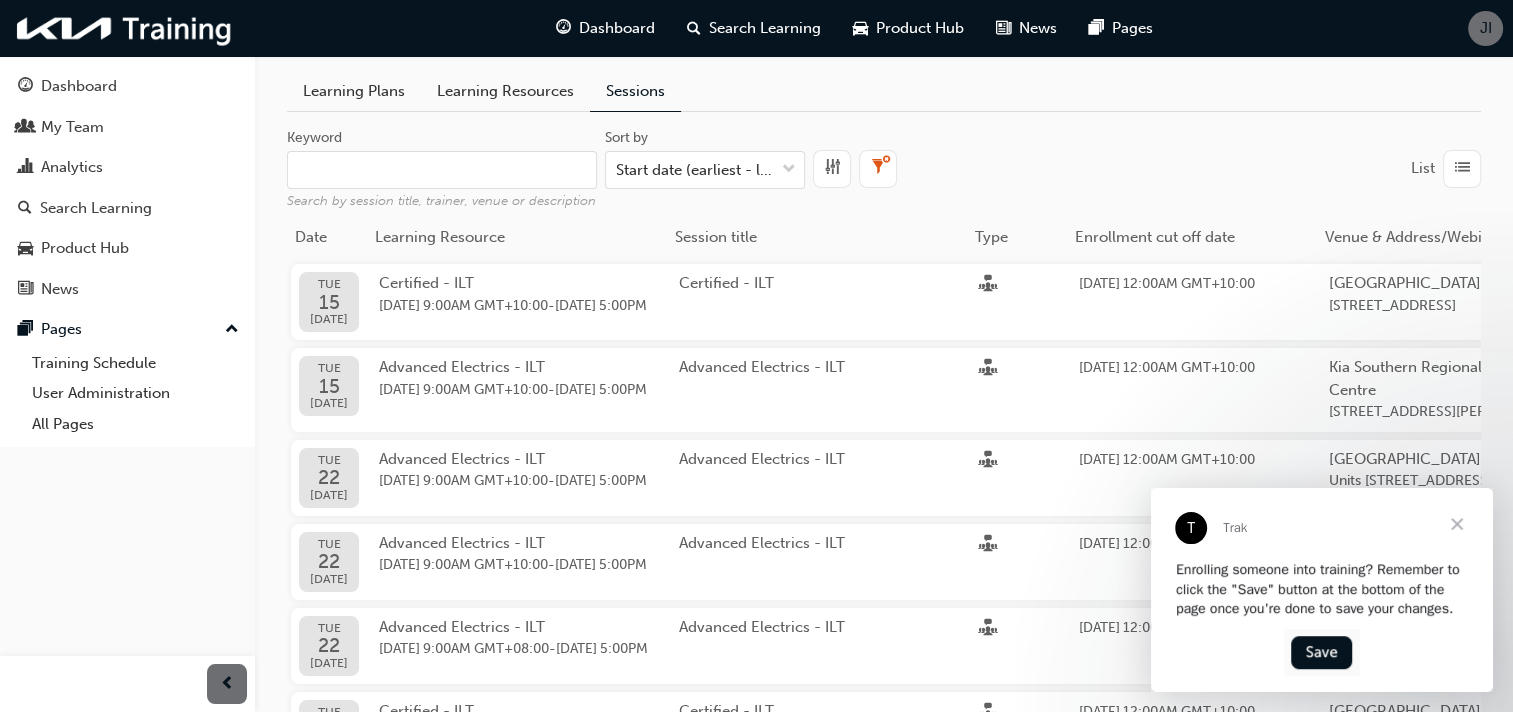 click at bounding box center [1457, 524] 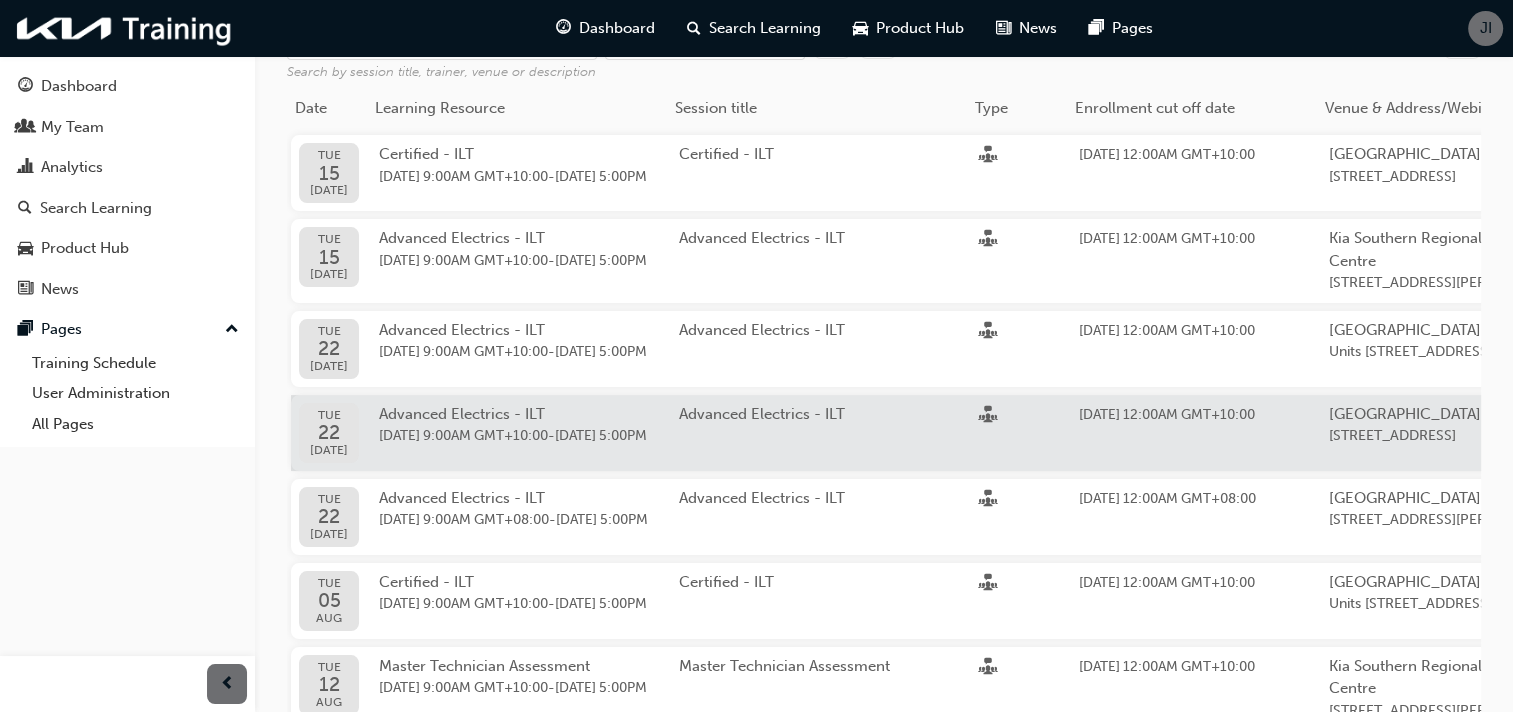 scroll, scrollTop: 333, scrollLeft: 0, axis: vertical 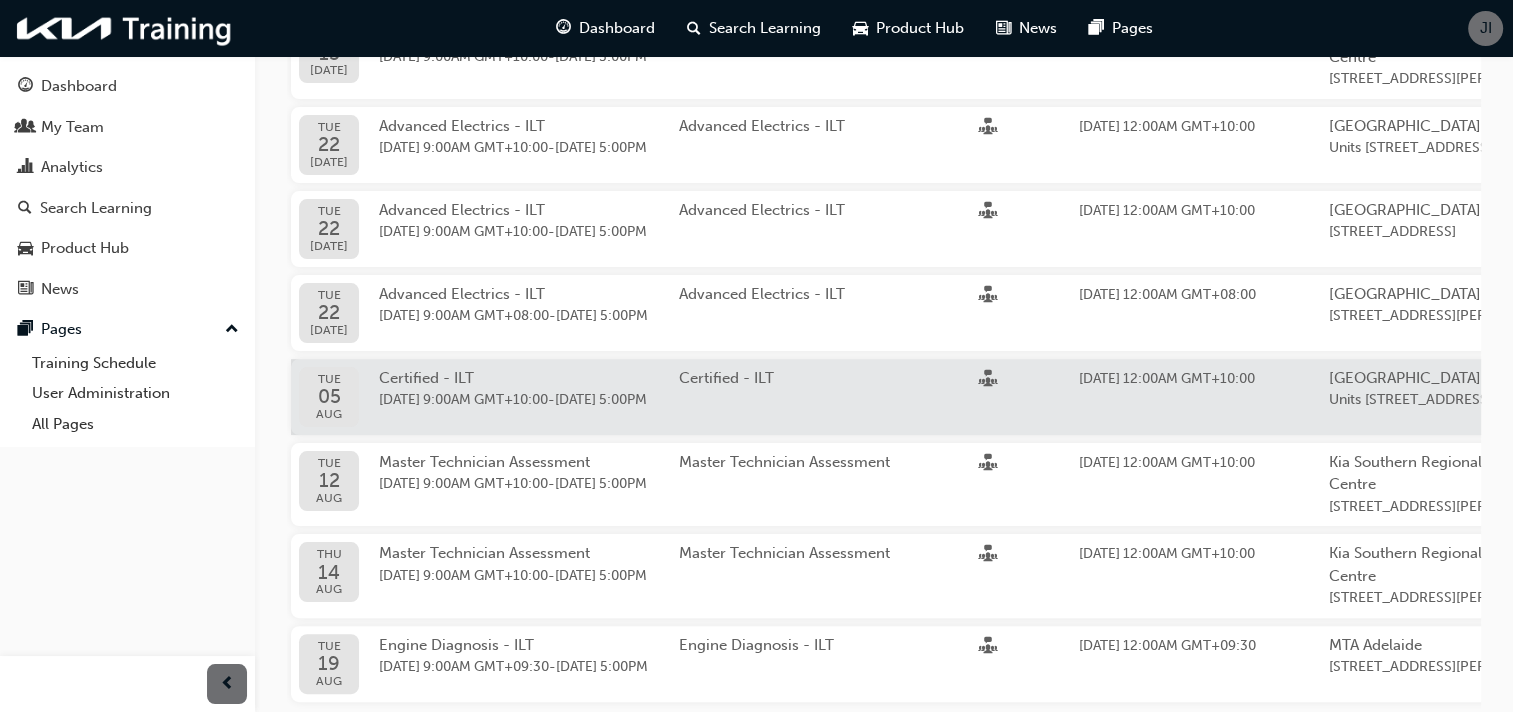 click on "05" at bounding box center (329, 396) 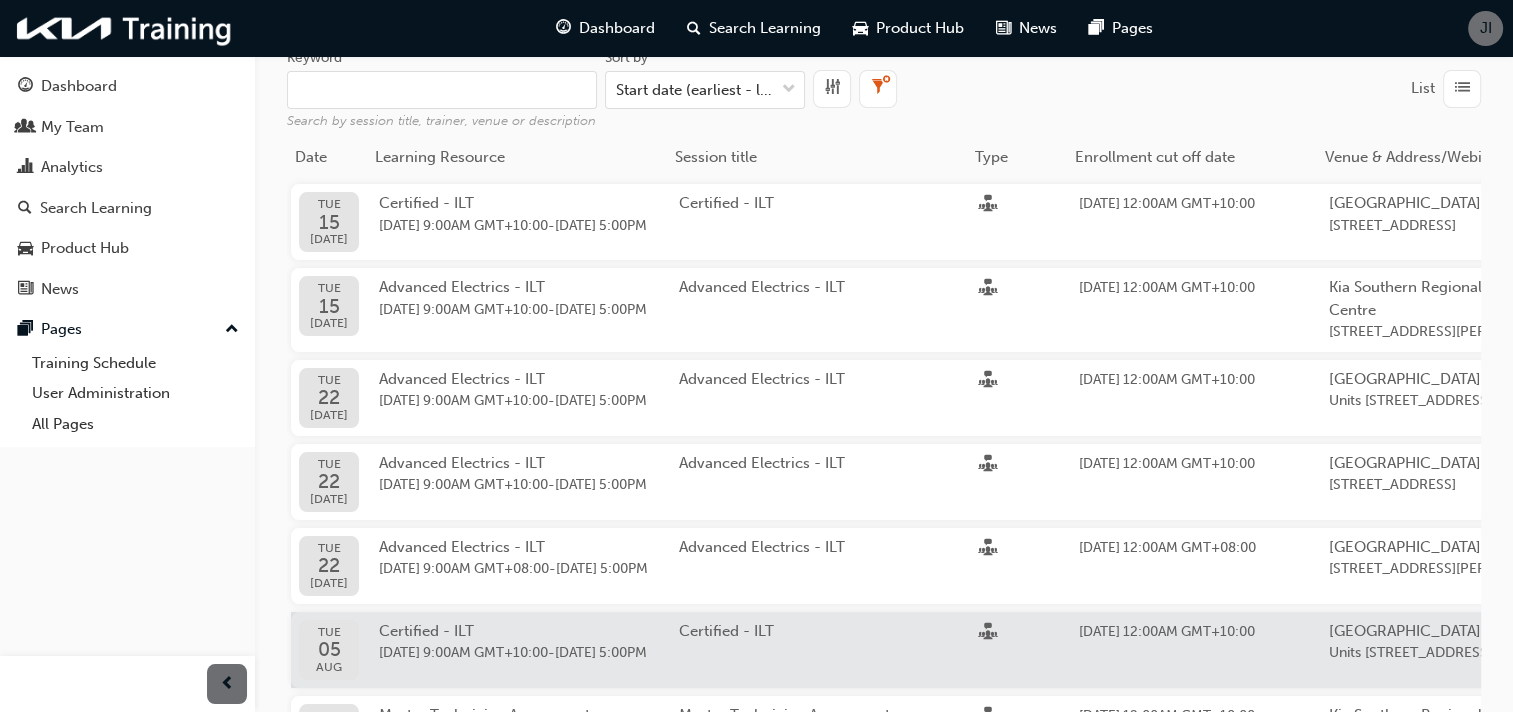 scroll, scrollTop: 0, scrollLeft: 0, axis: both 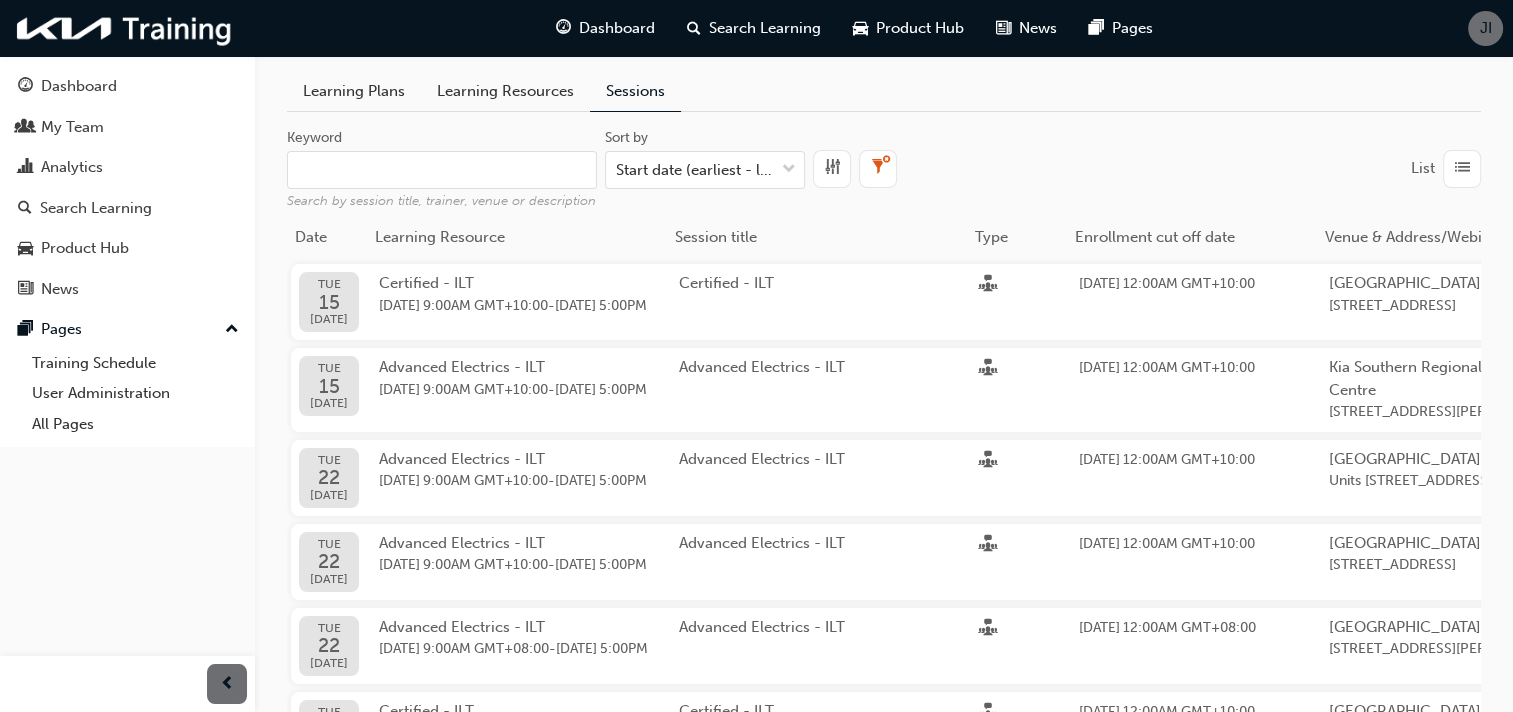 click at bounding box center [1462, 168] 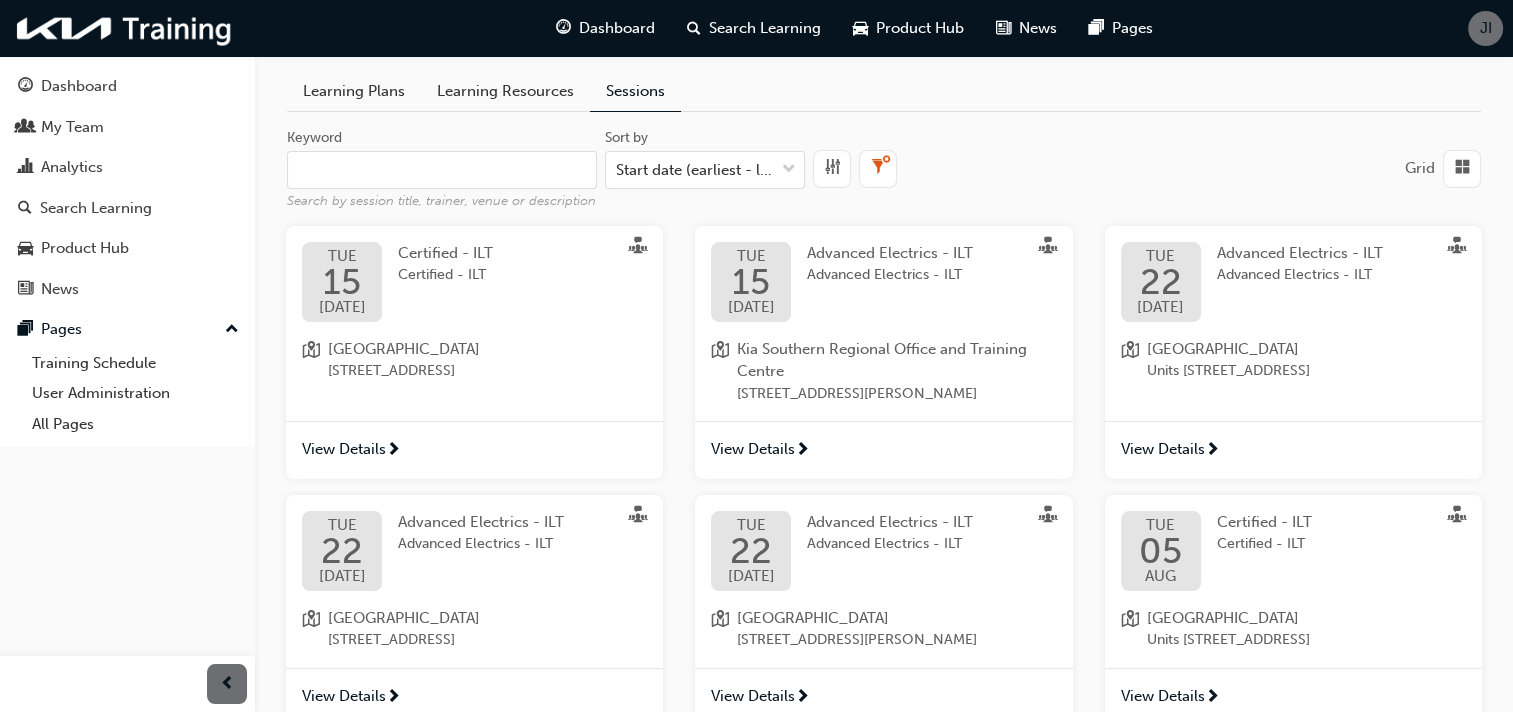 click at bounding box center [1462, 168] 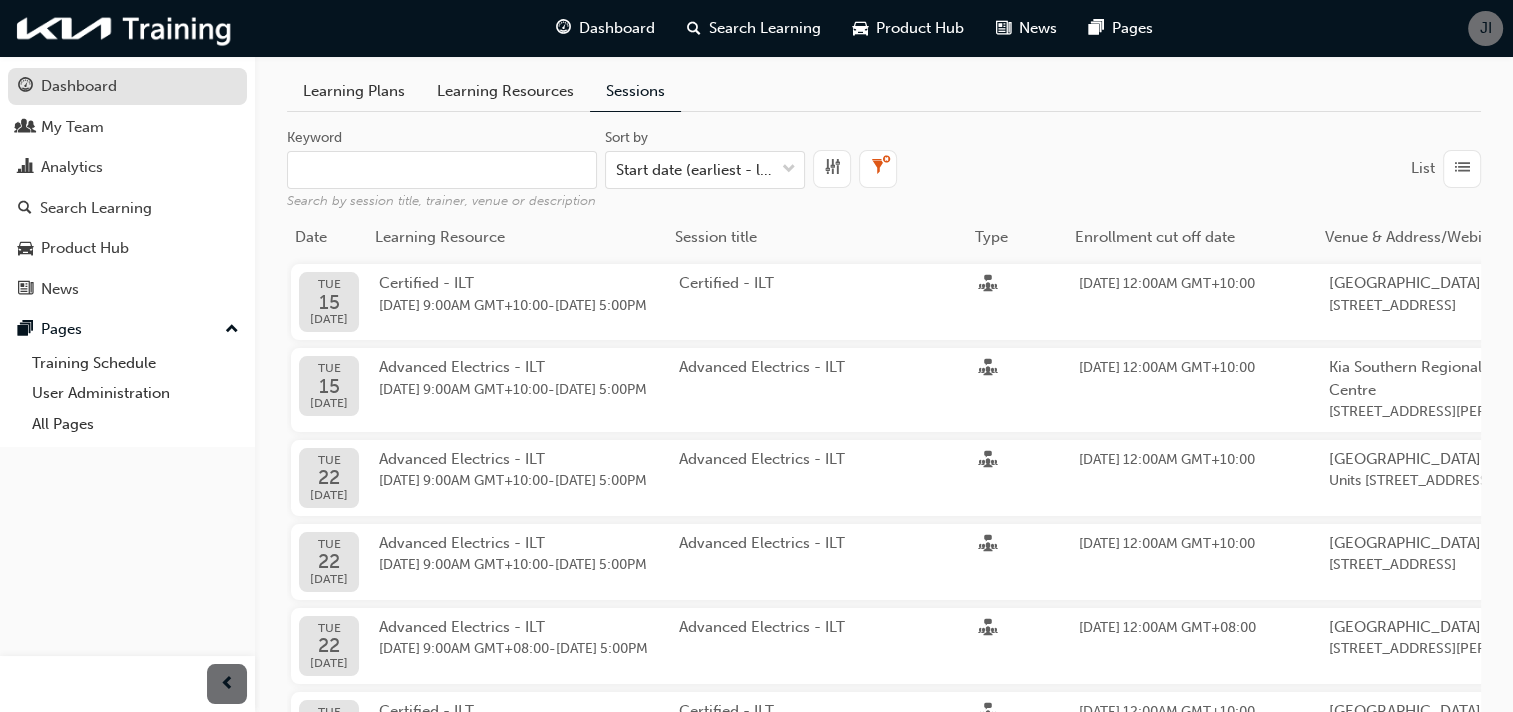 click on "Dashboard" at bounding box center [79, 86] 